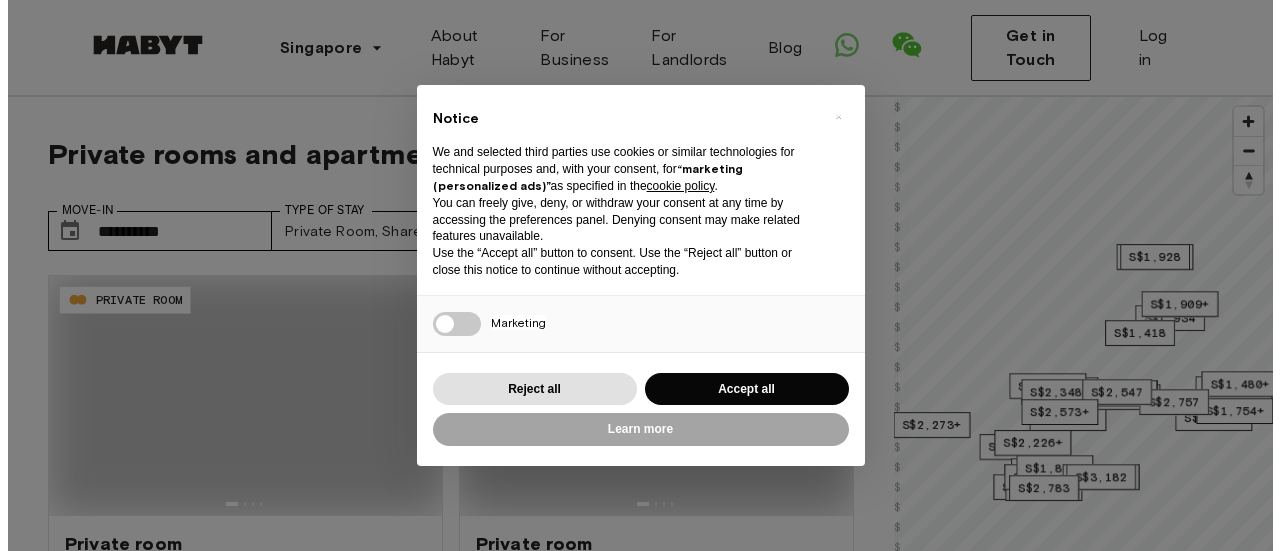 scroll, scrollTop: 0, scrollLeft: 0, axis: both 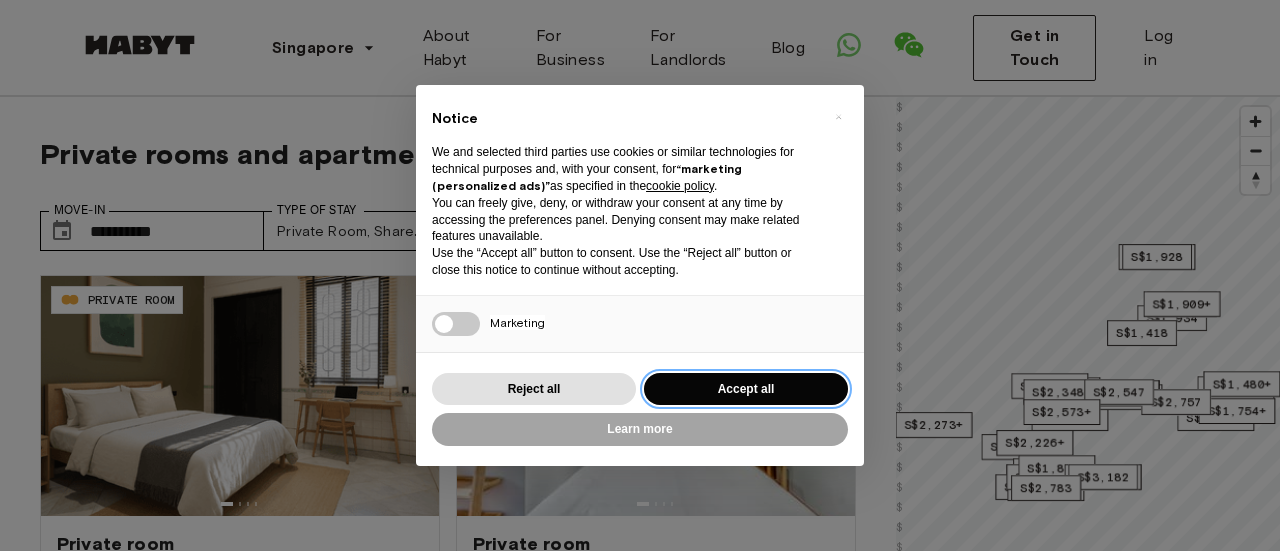 click on "Accept all" at bounding box center [746, 389] 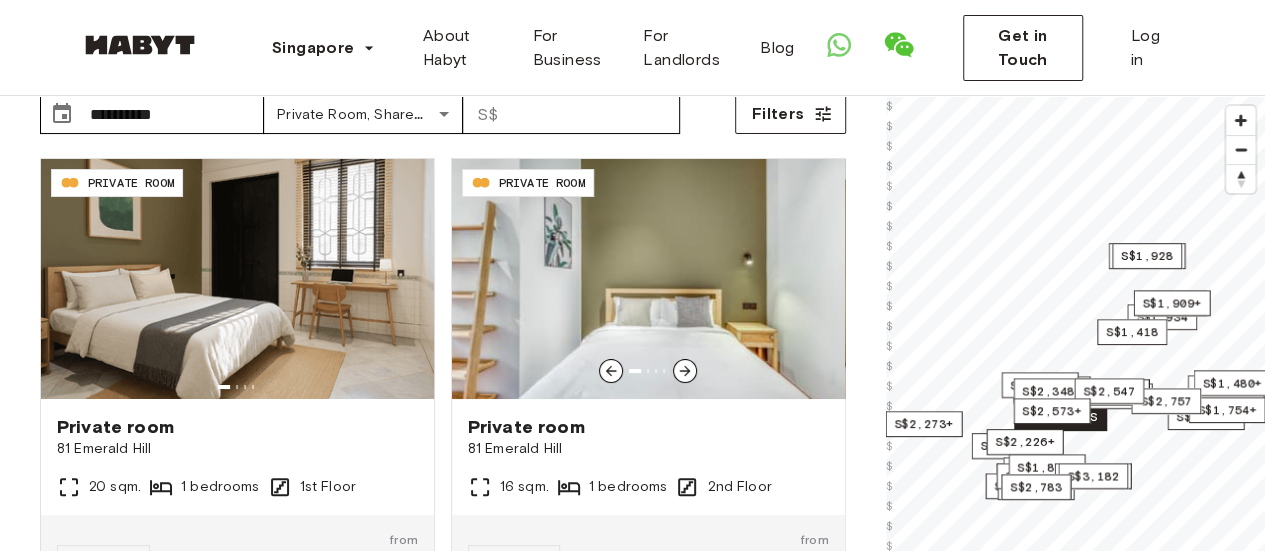 scroll, scrollTop: 200, scrollLeft: 0, axis: vertical 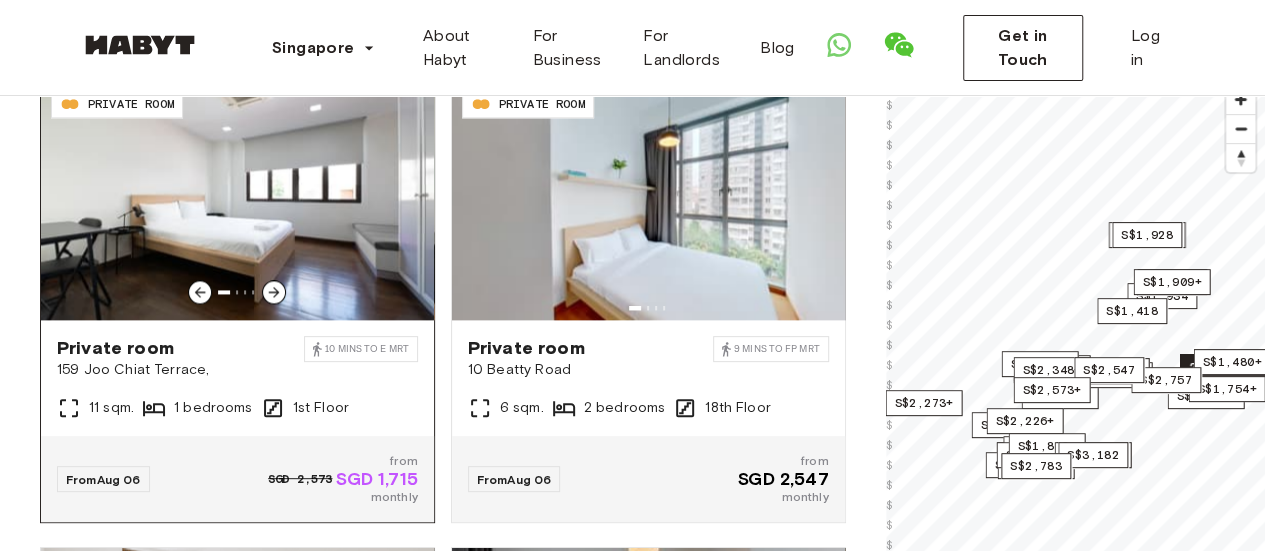 click at bounding box center [237, 200] 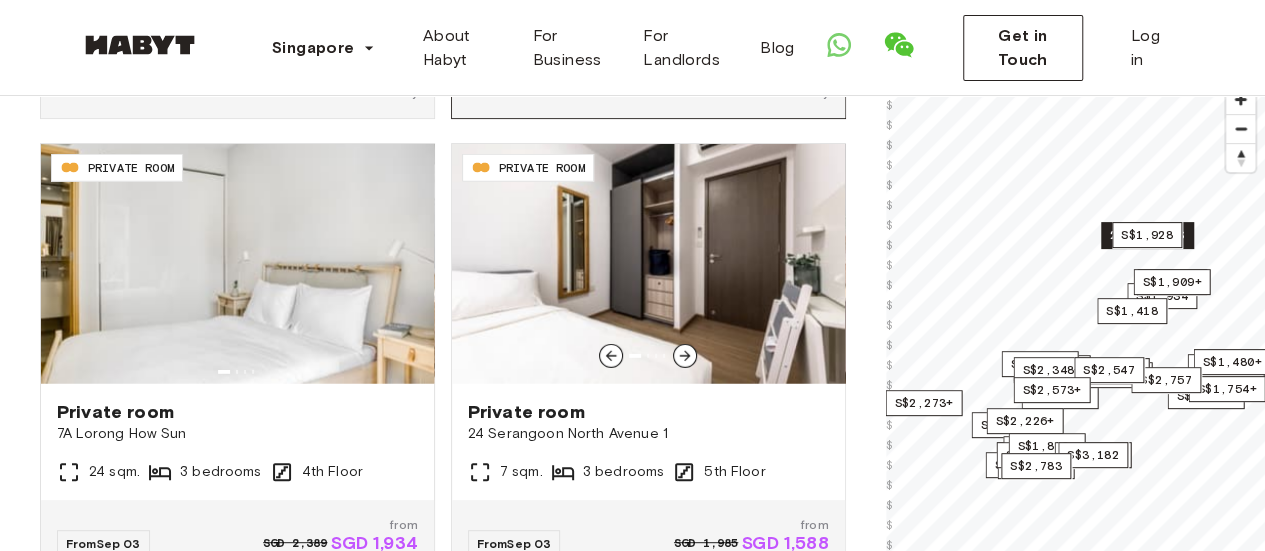 scroll, scrollTop: 2700, scrollLeft: 0, axis: vertical 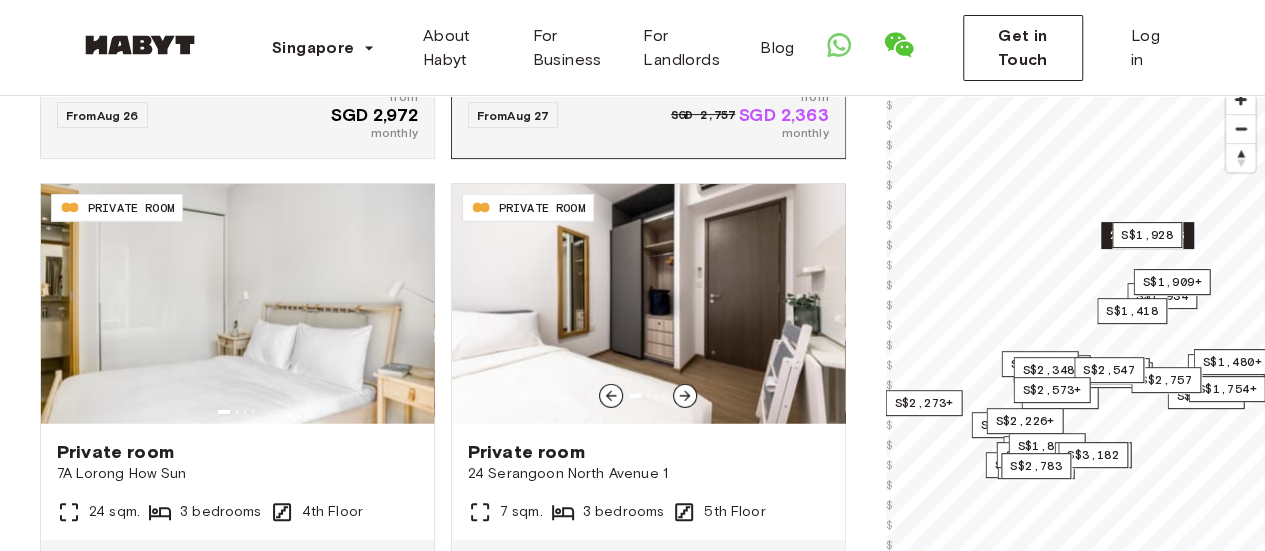 click at bounding box center [648, 304] 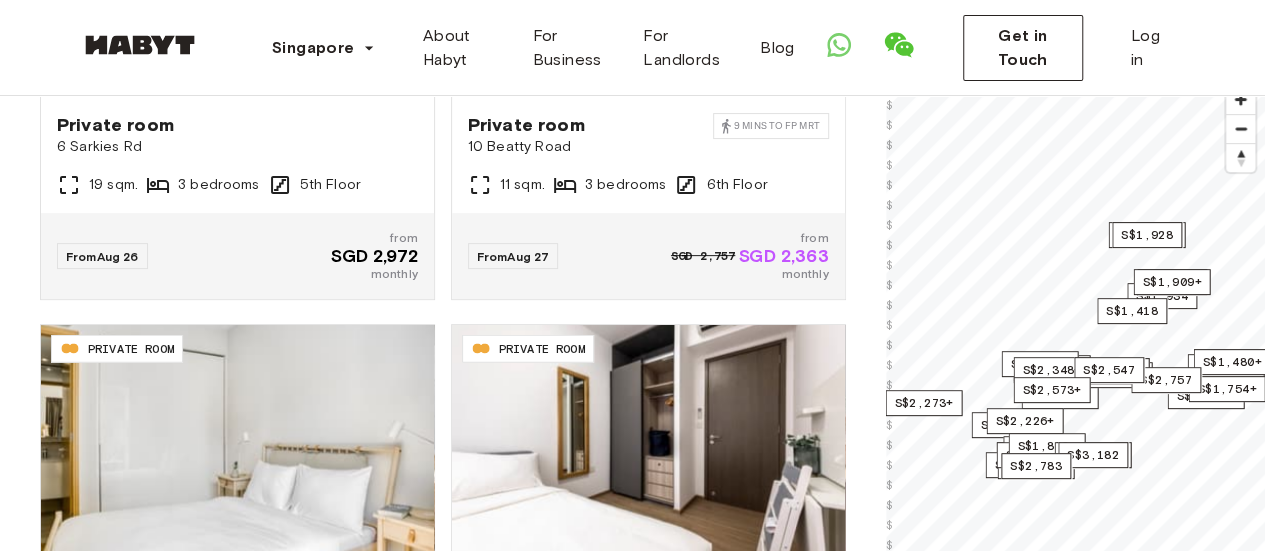 scroll, scrollTop: 2500, scrollLeft: 0, axis: vertical 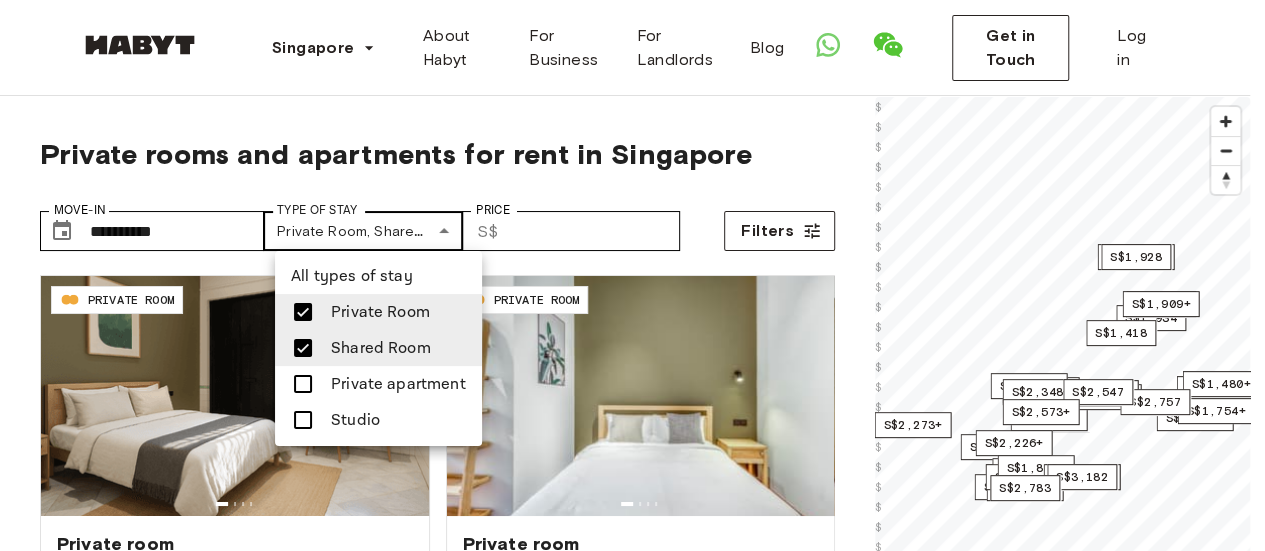 click on "**********" at bounding box center (632, 2327) 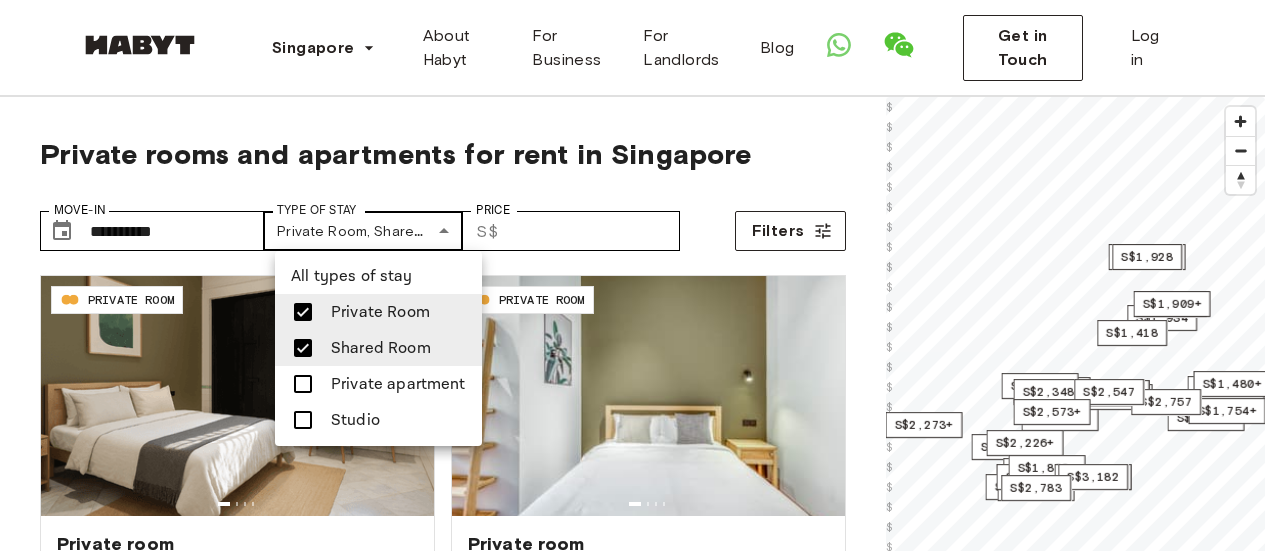 click at bounding box center (640, 275) 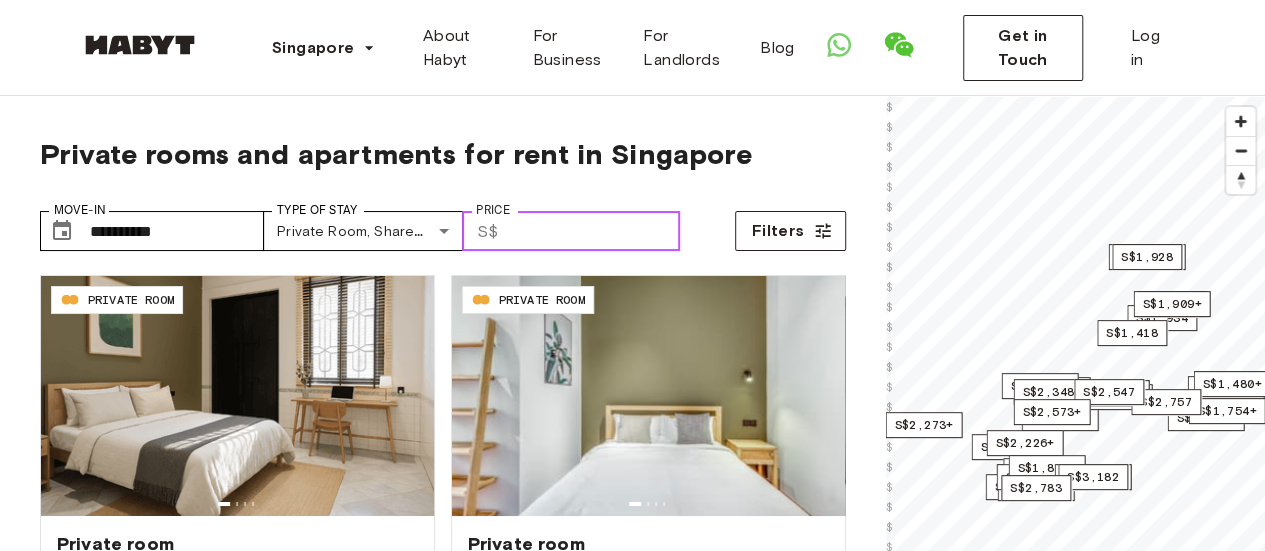 click on "Price" at bounding box center (593, 231) 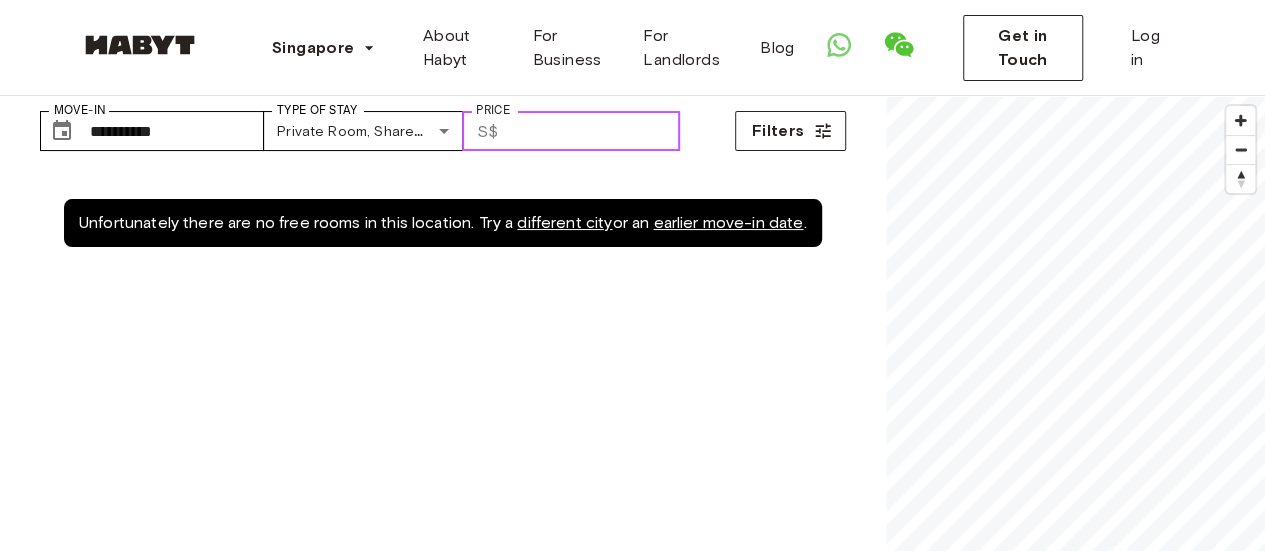scroll, scrollTop: 0, scrollLeft: 0, axis: both 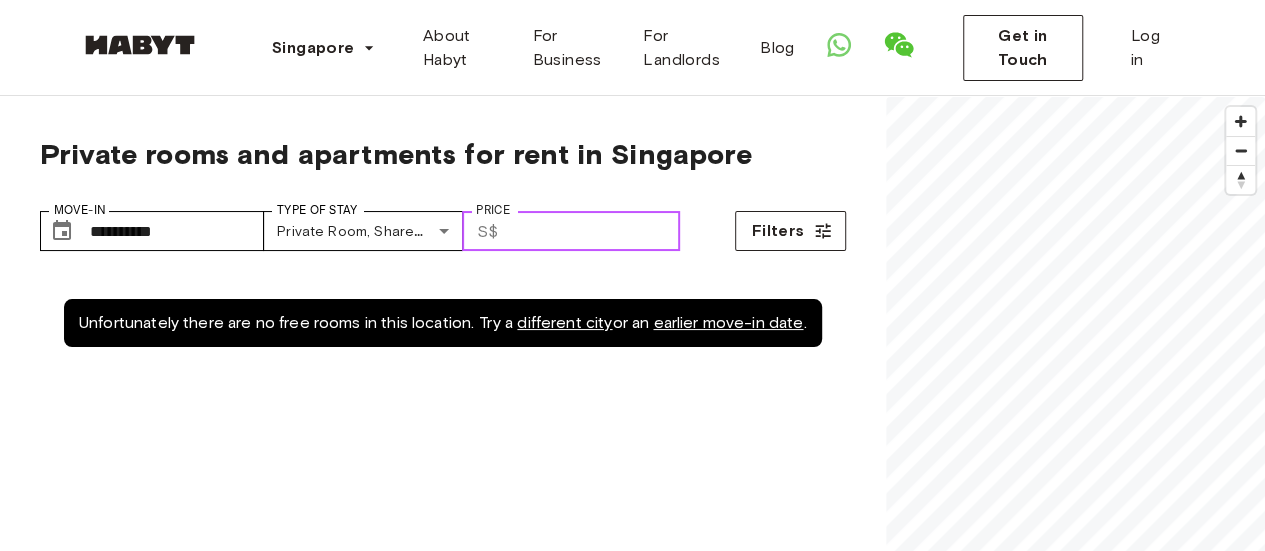 type on "***" 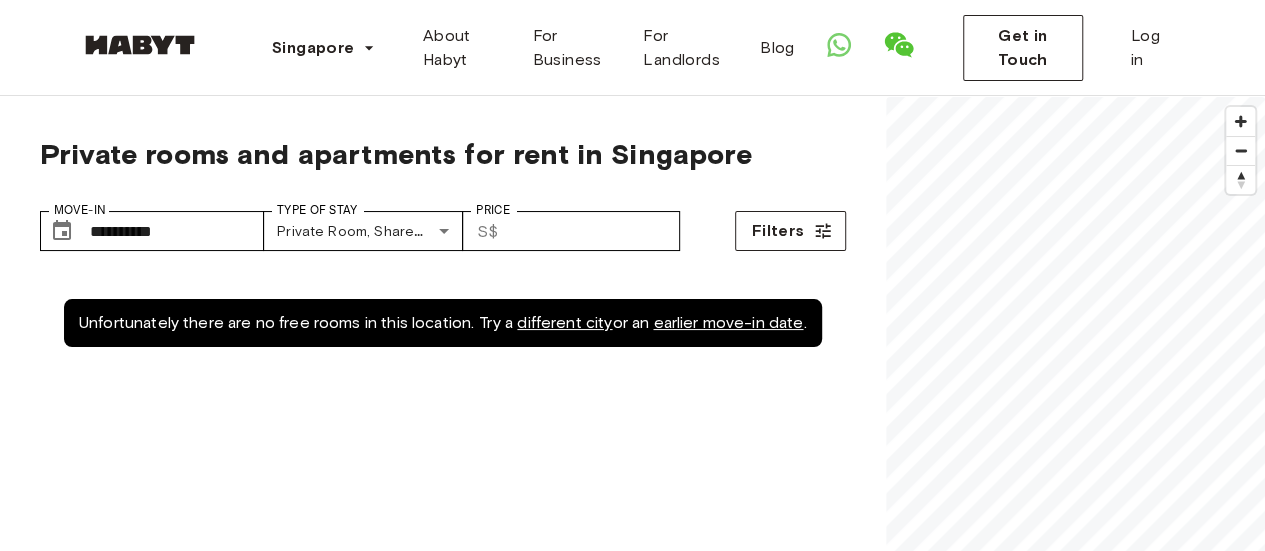 click on "**********" at bounding box center (443, 223) 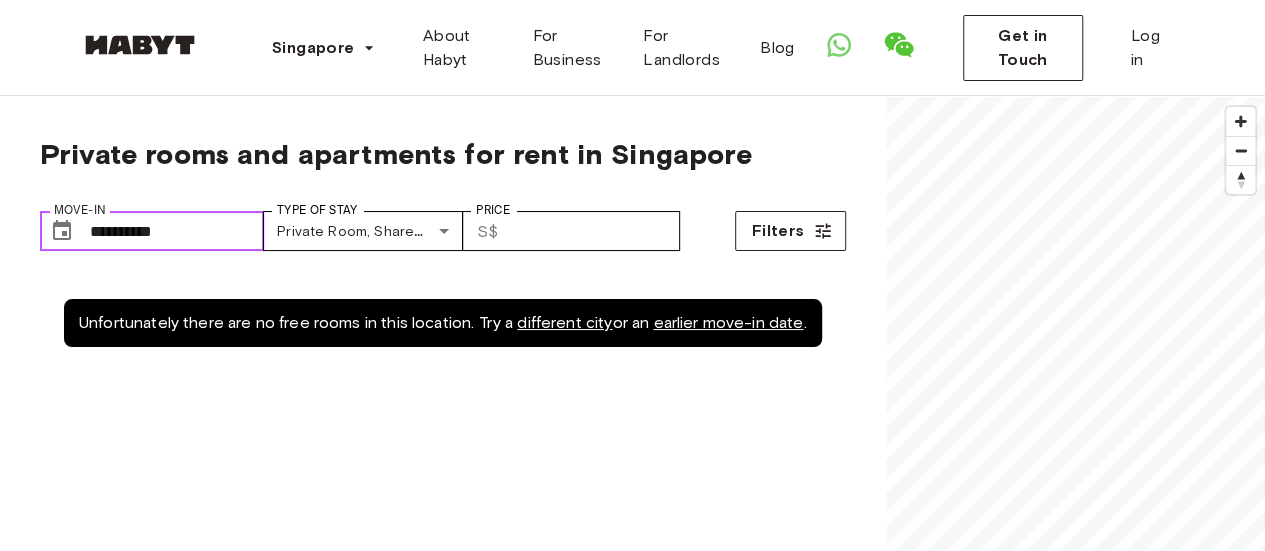 click on "**********" at bounding box center [177, 231] 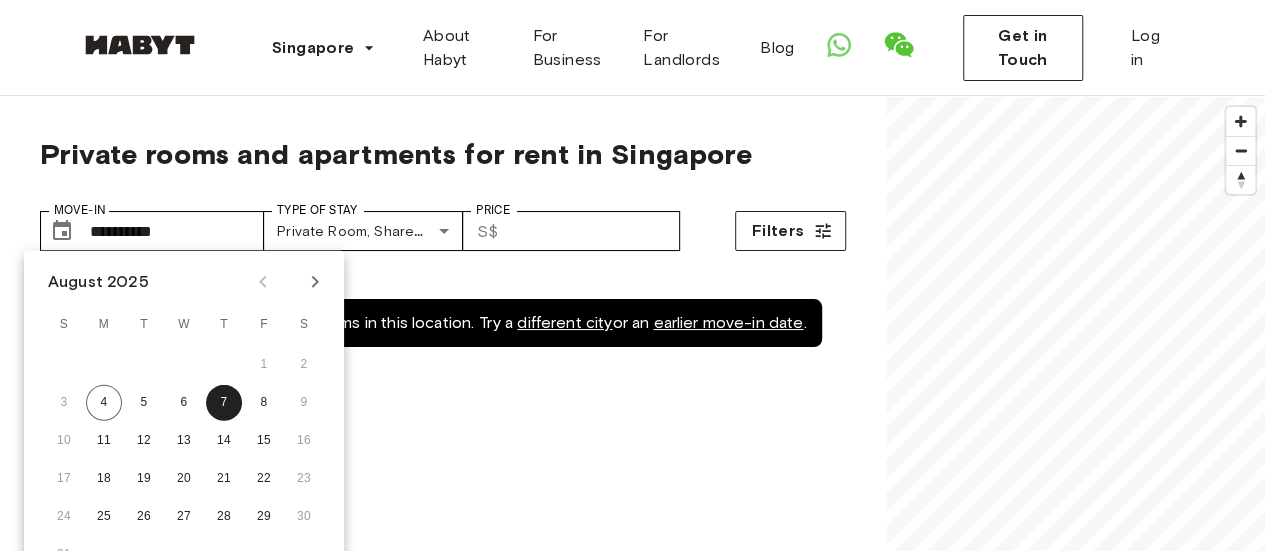 click 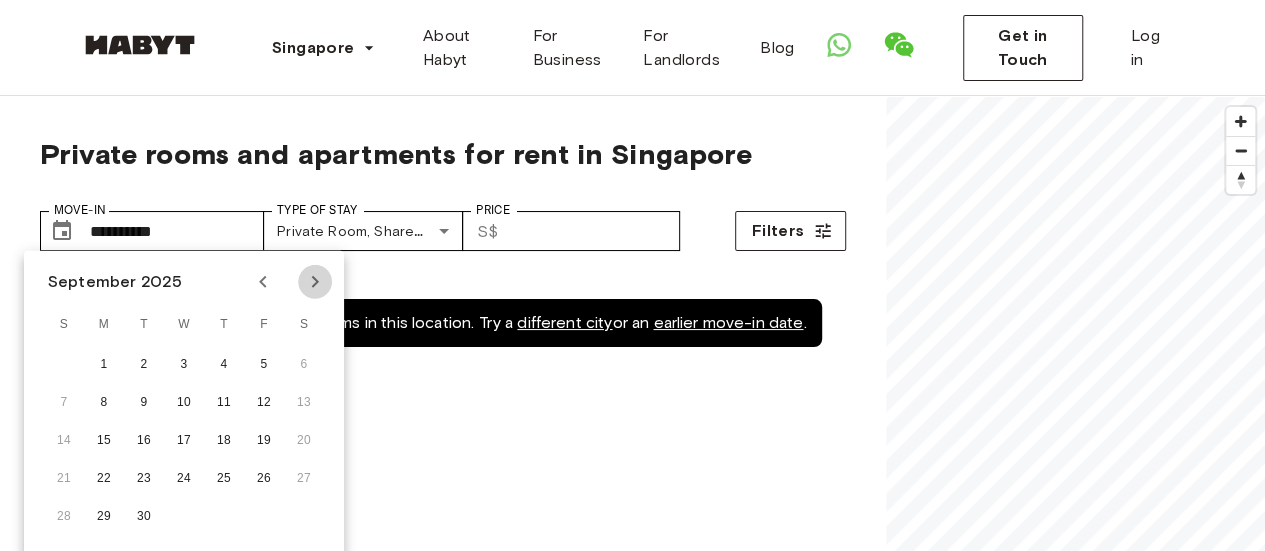 click 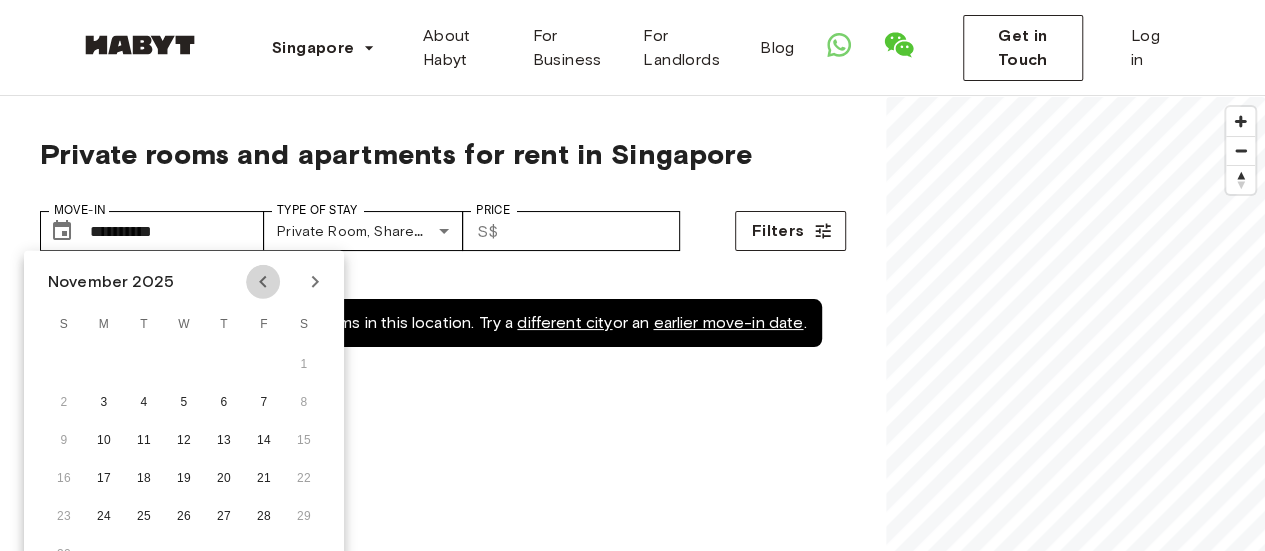 click 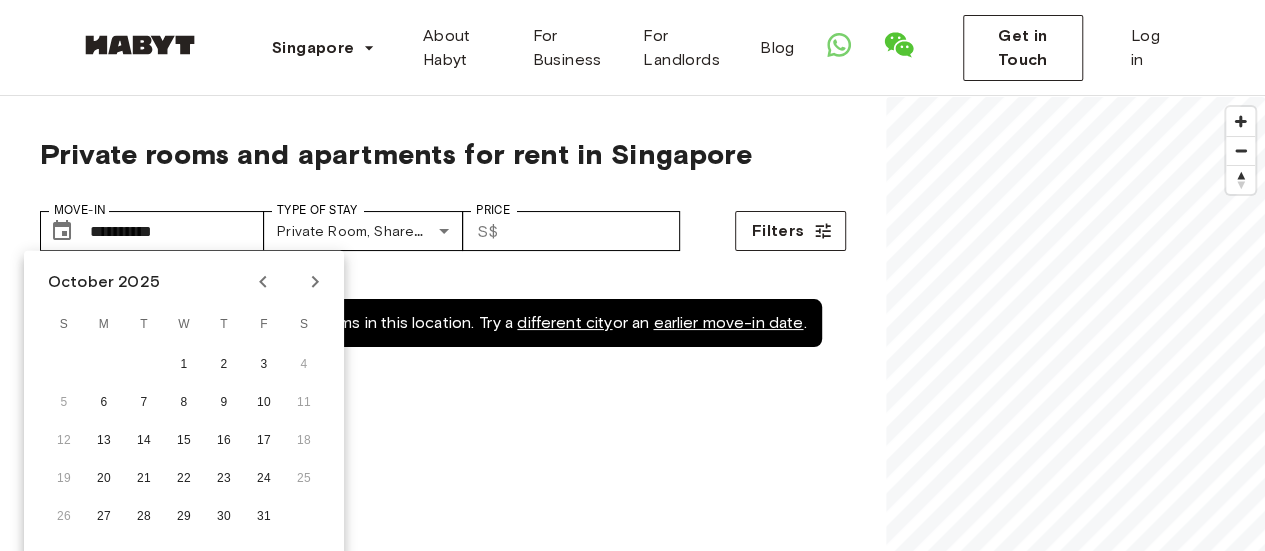click on "5 6 7 8 9 10 11" at bounding box center [184, 403] 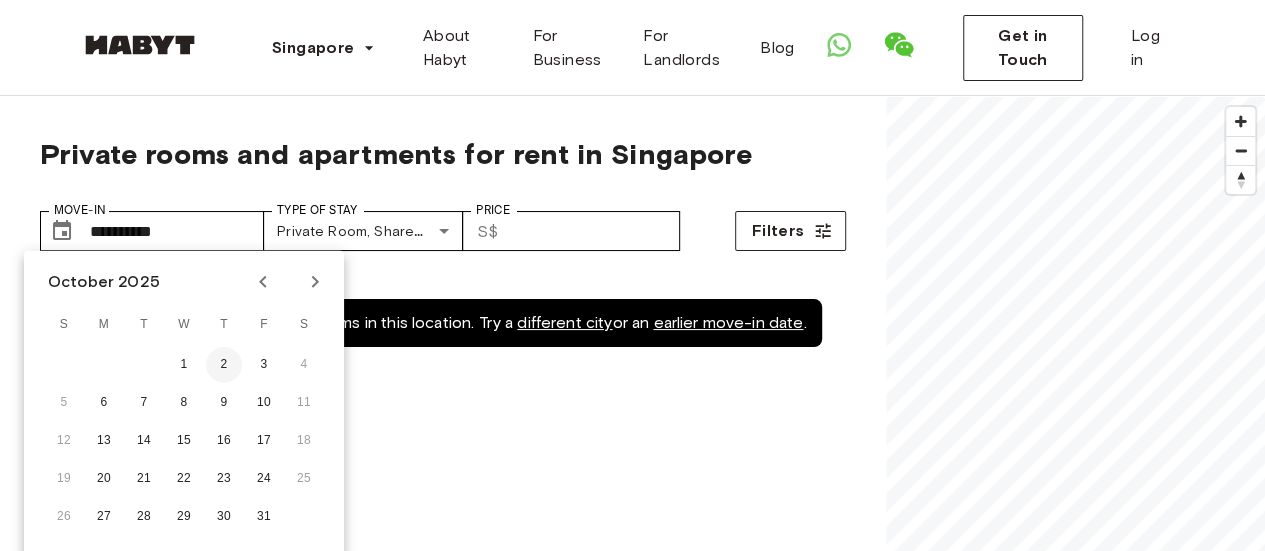 click on "2" at bounding box center [224, 365] 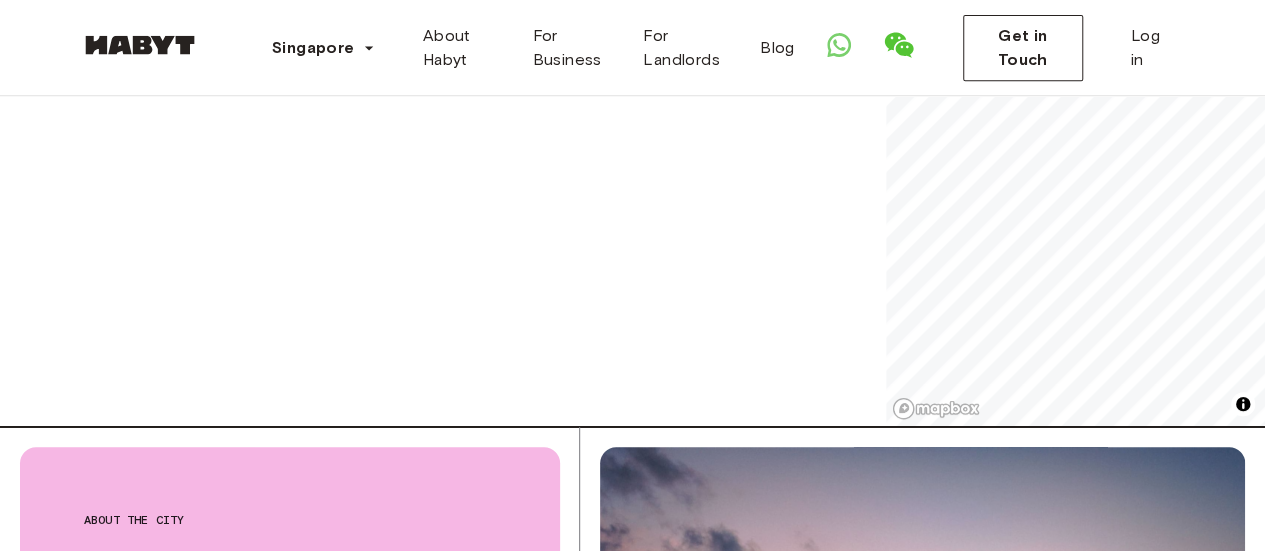 scroll, scrollTop: 0, scrollLeft: 0, axis: both 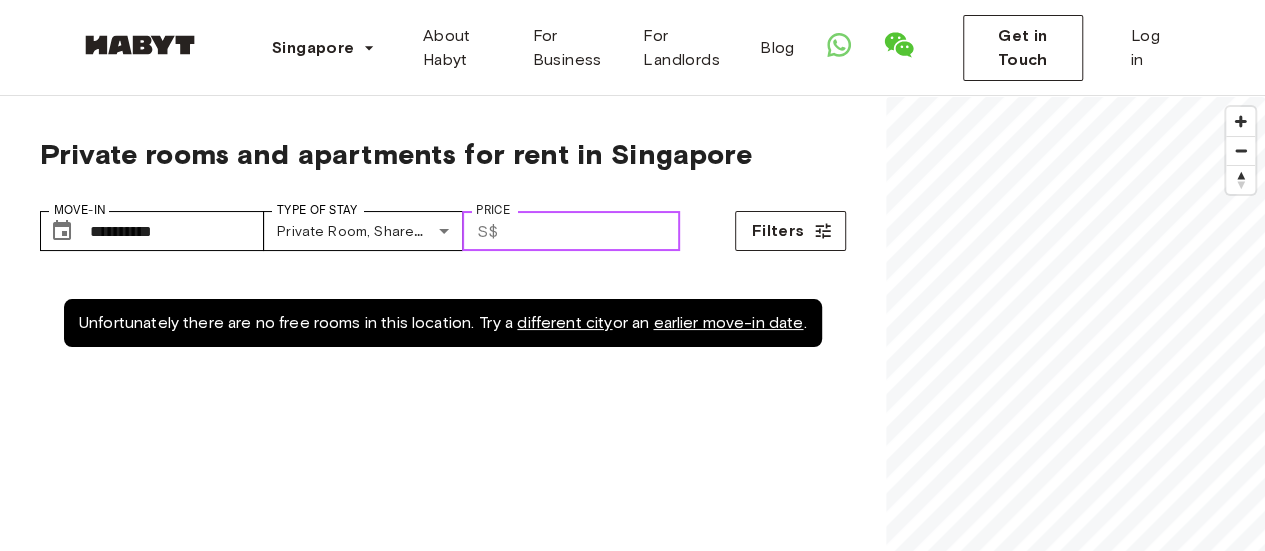 click on "***" at bounding box center [593, 231] 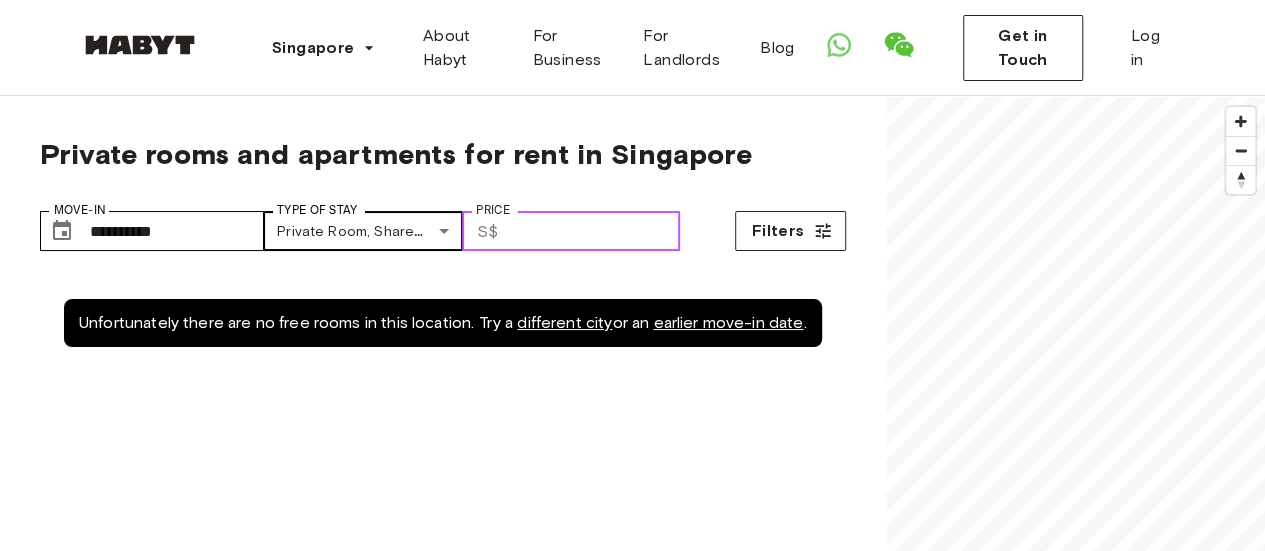 click on "**********" at bounding box center (387, 231) 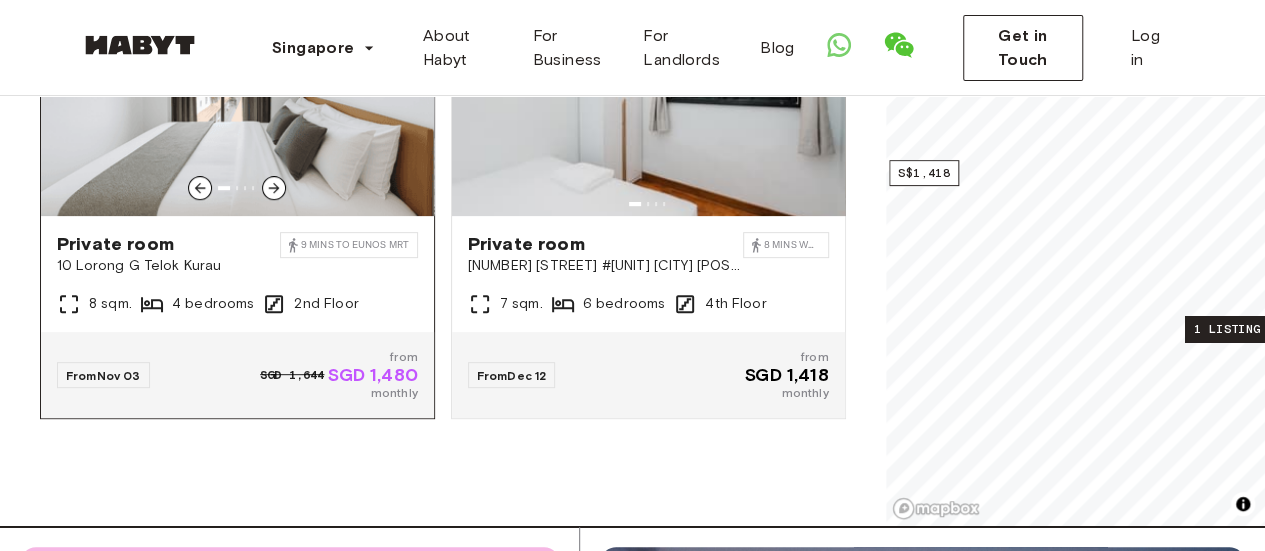 scroll, scrollTop: 200, scrollLeft: 0, axis: vertical 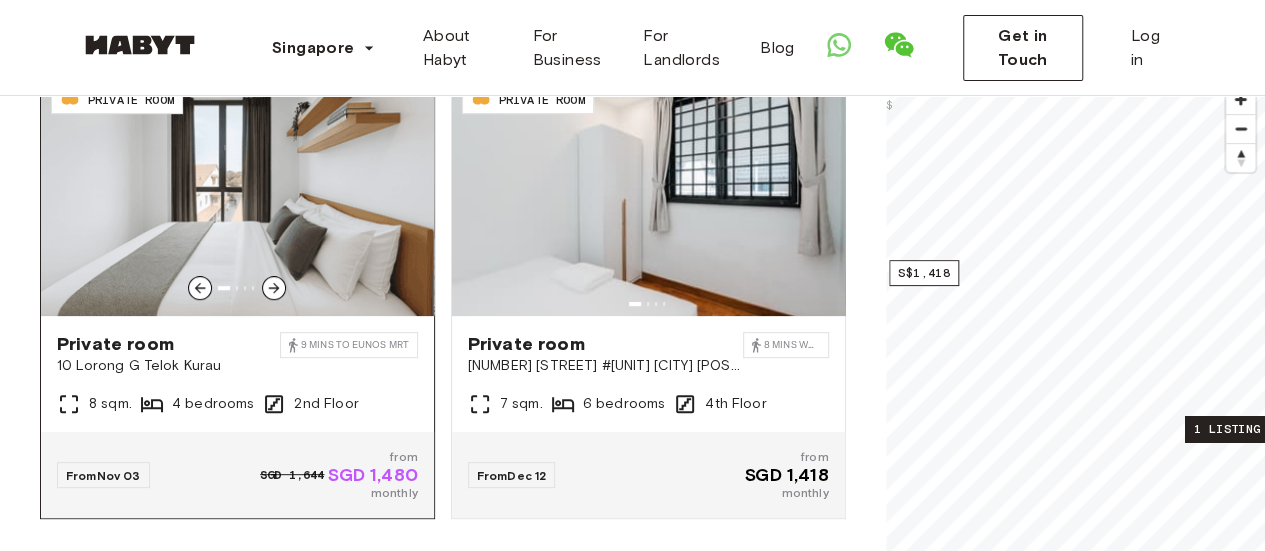 type on "****" 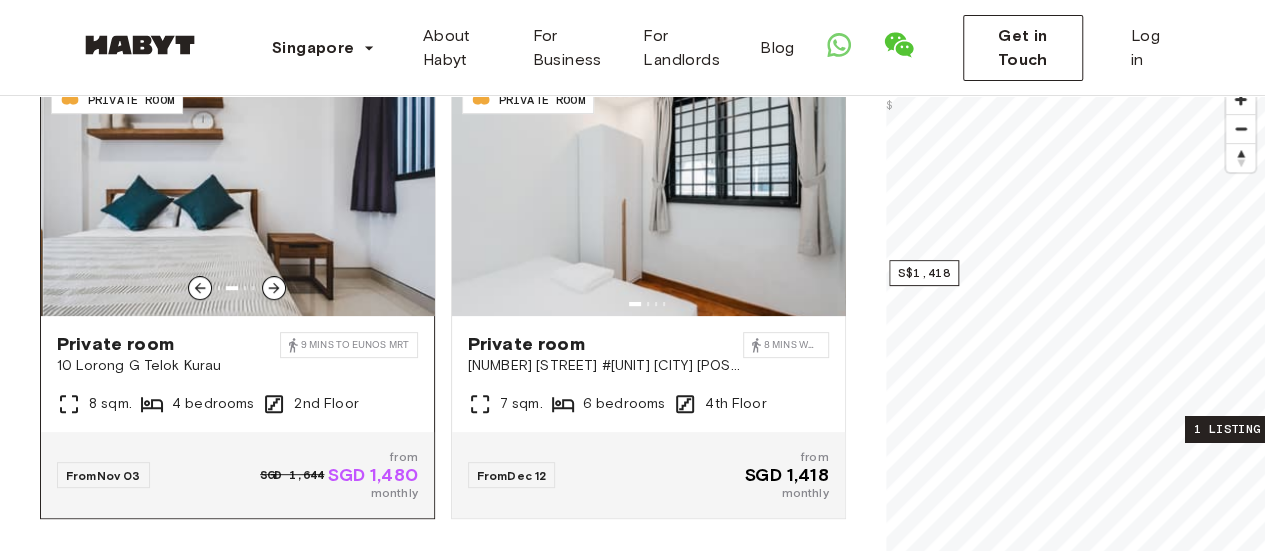 click at bounding box center [274, 288] 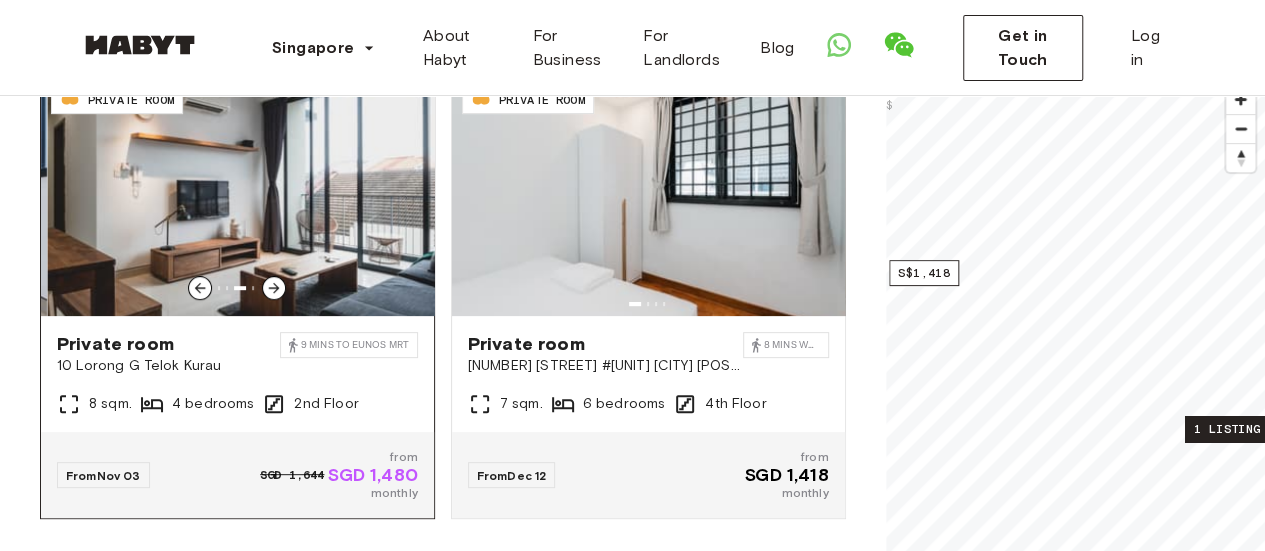 click at bounding box center (274, 288) 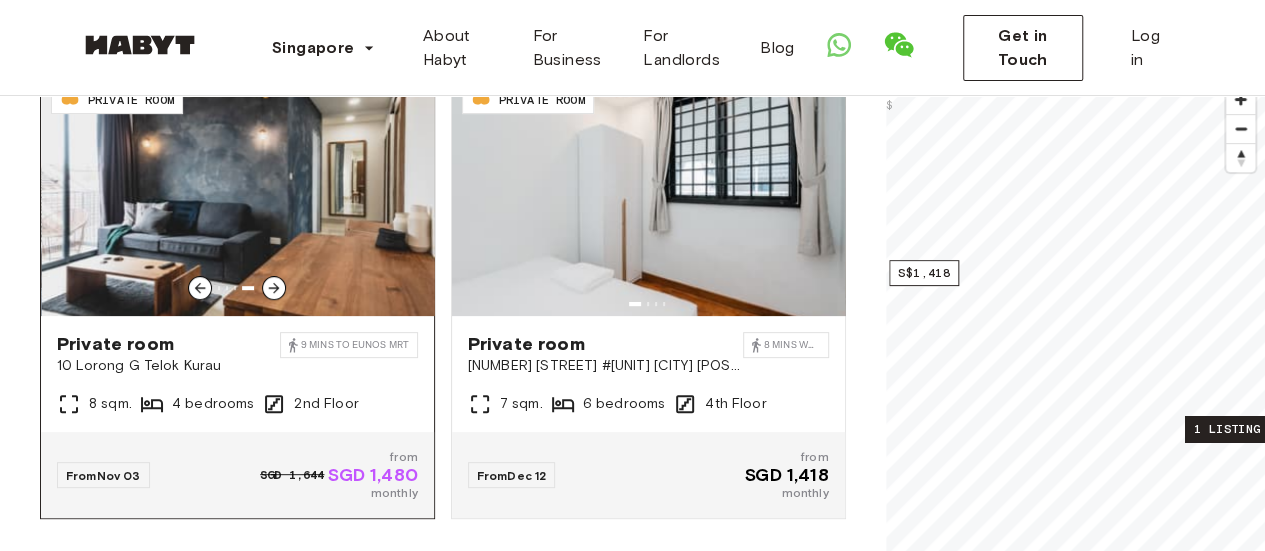 click at bounding box center (274, 288) 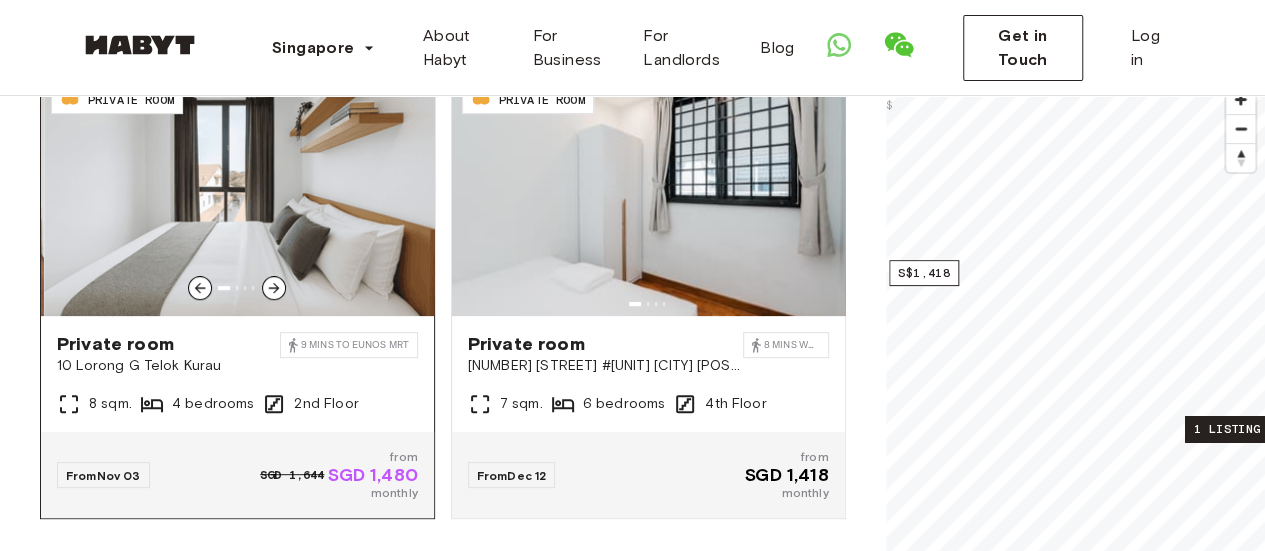 click at bounding box center (274, 288) 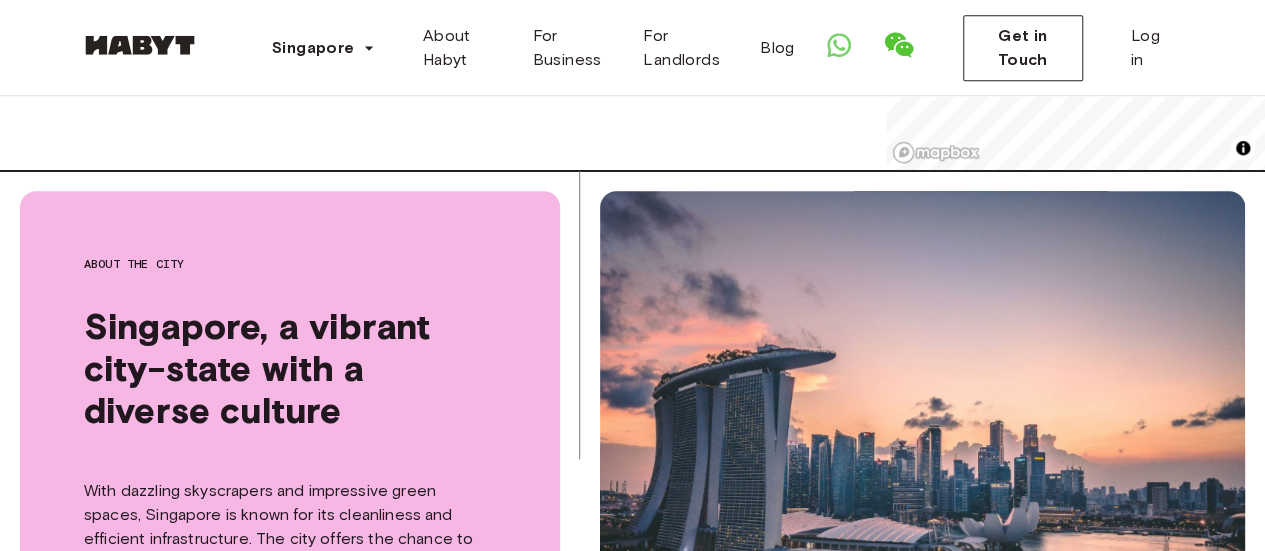 scroll, scrollTop: 300, scrollLeft: 0, axis: vertical 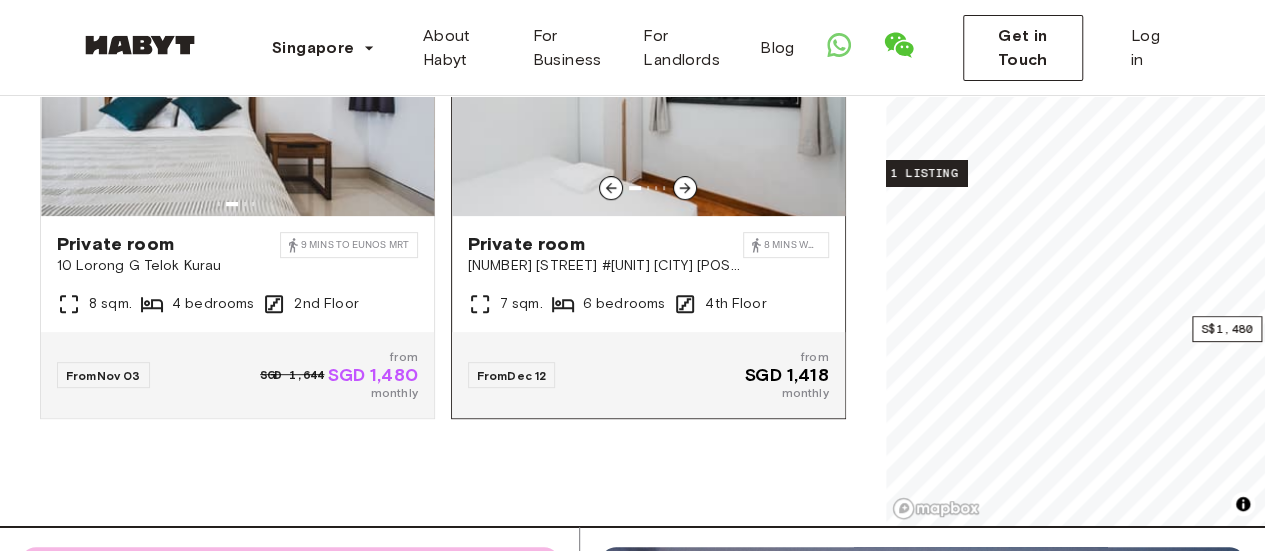 click 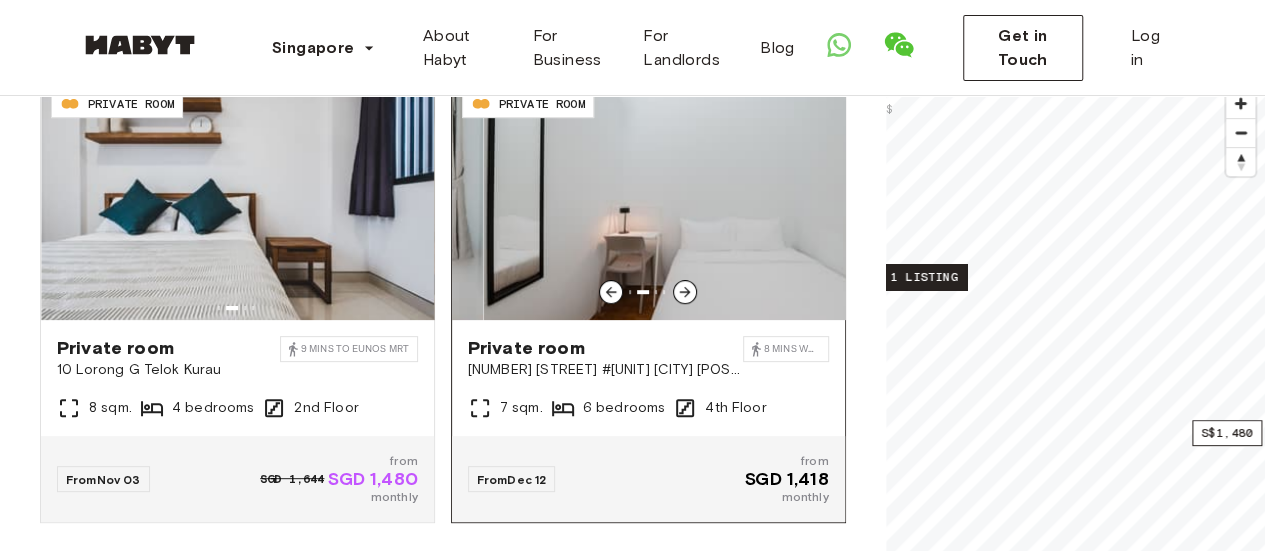 scroll, scrollTop: 100, scrollLeft: 0, axis: vertical 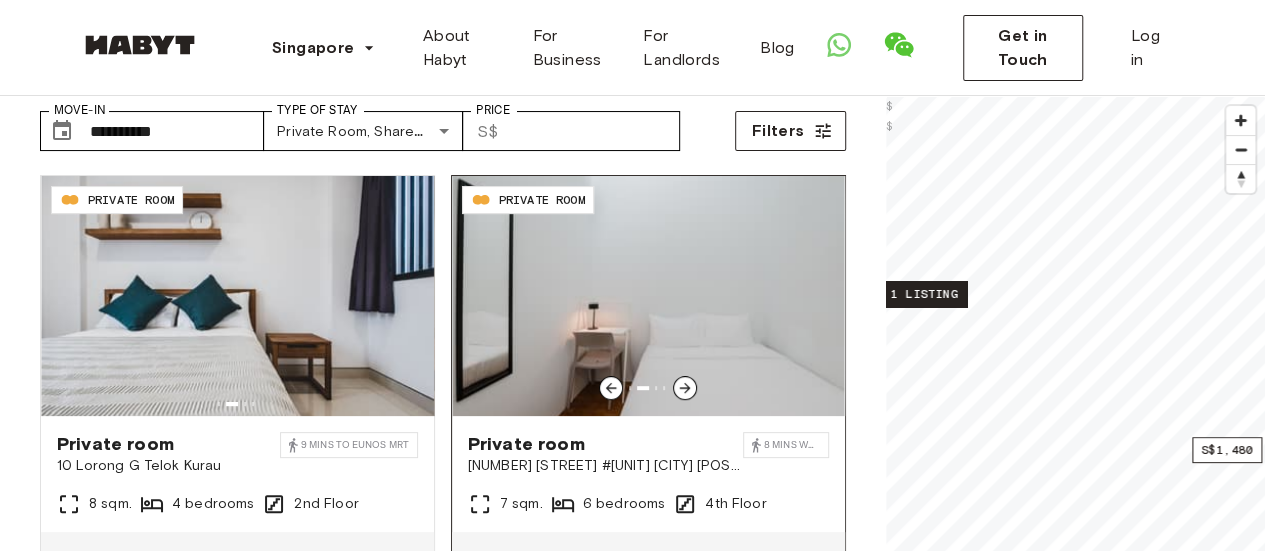 click 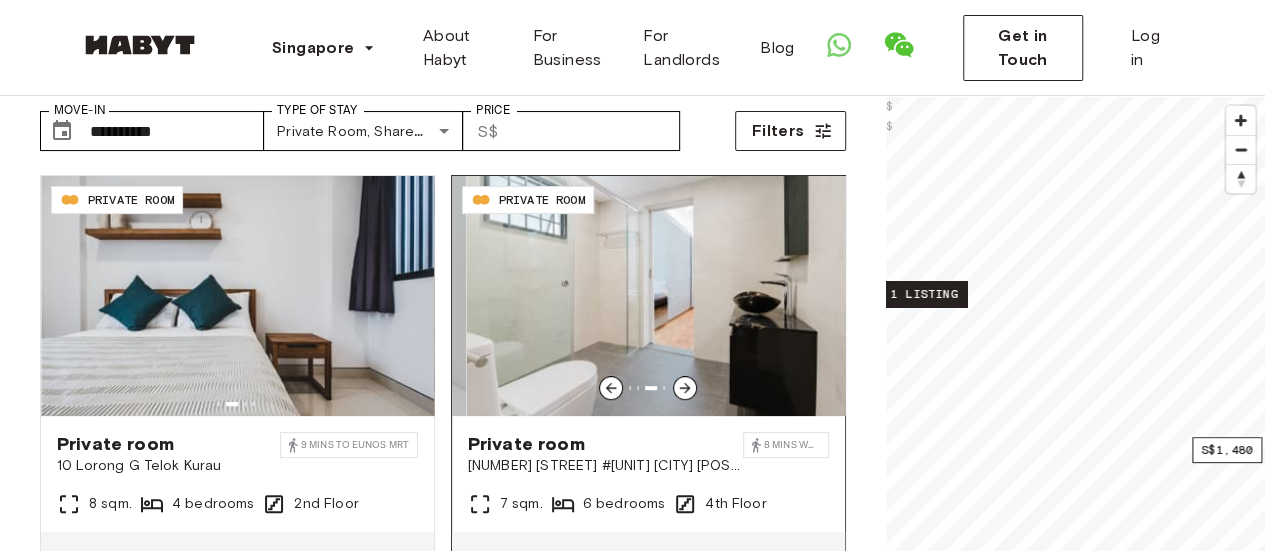 click 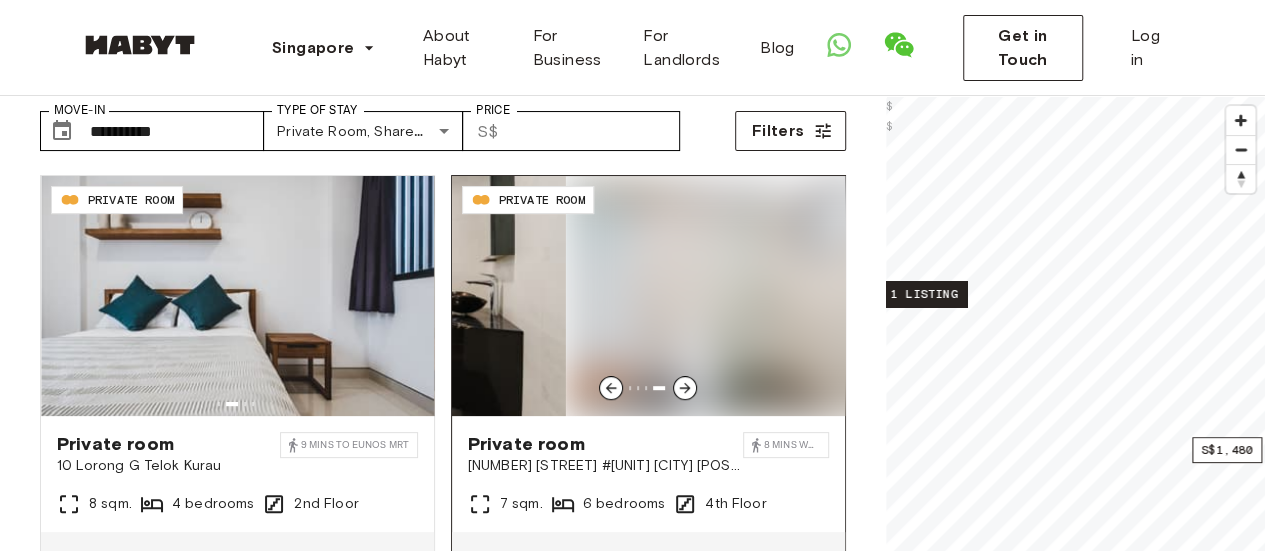 click 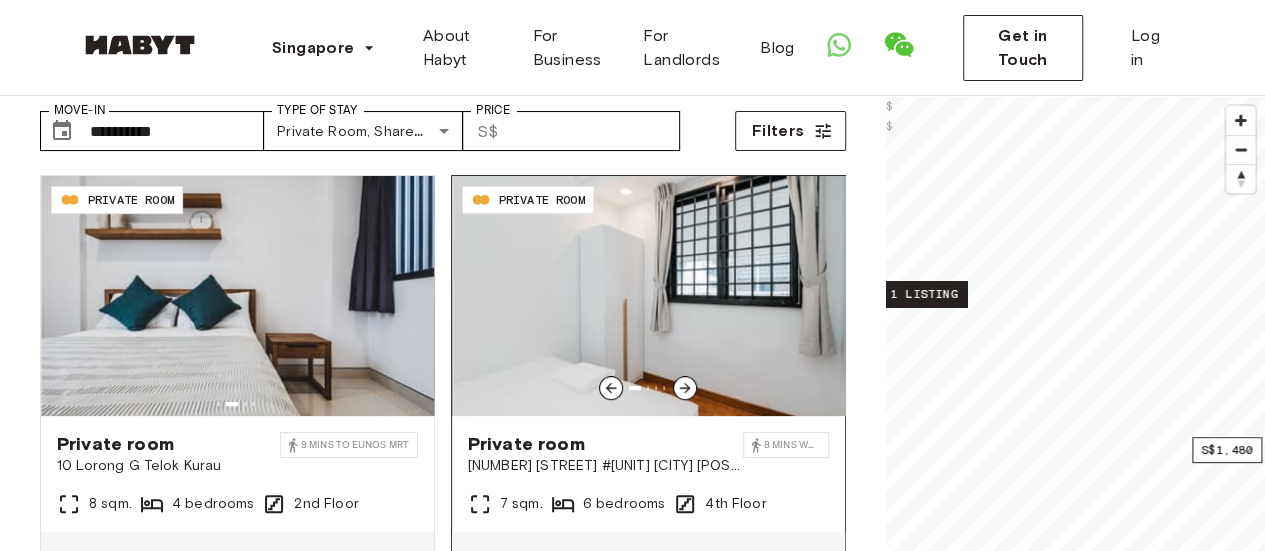 click 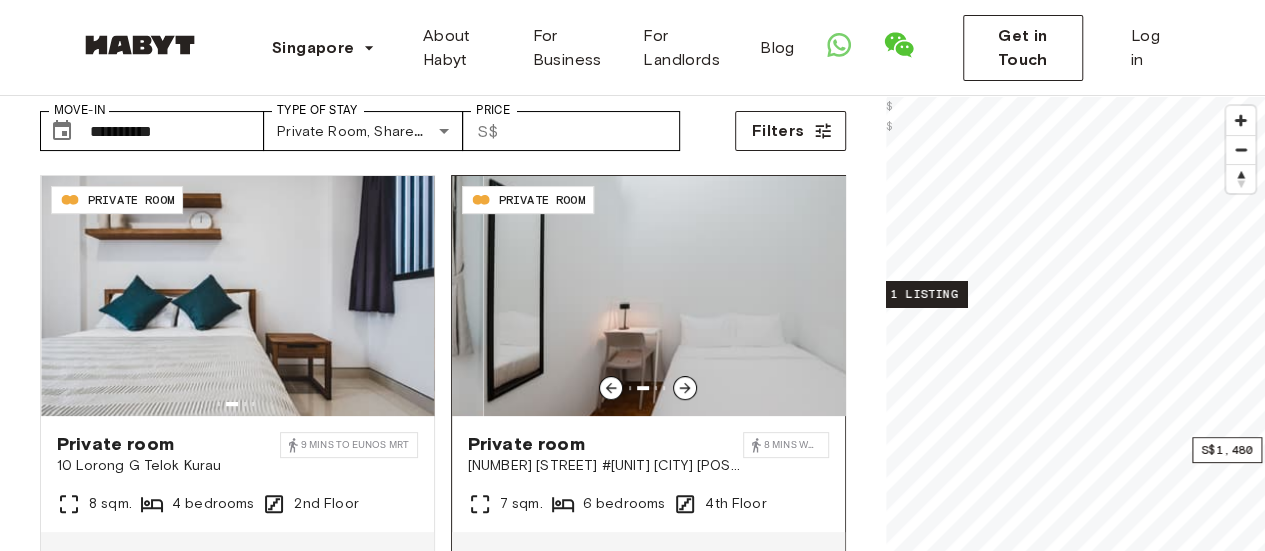 click 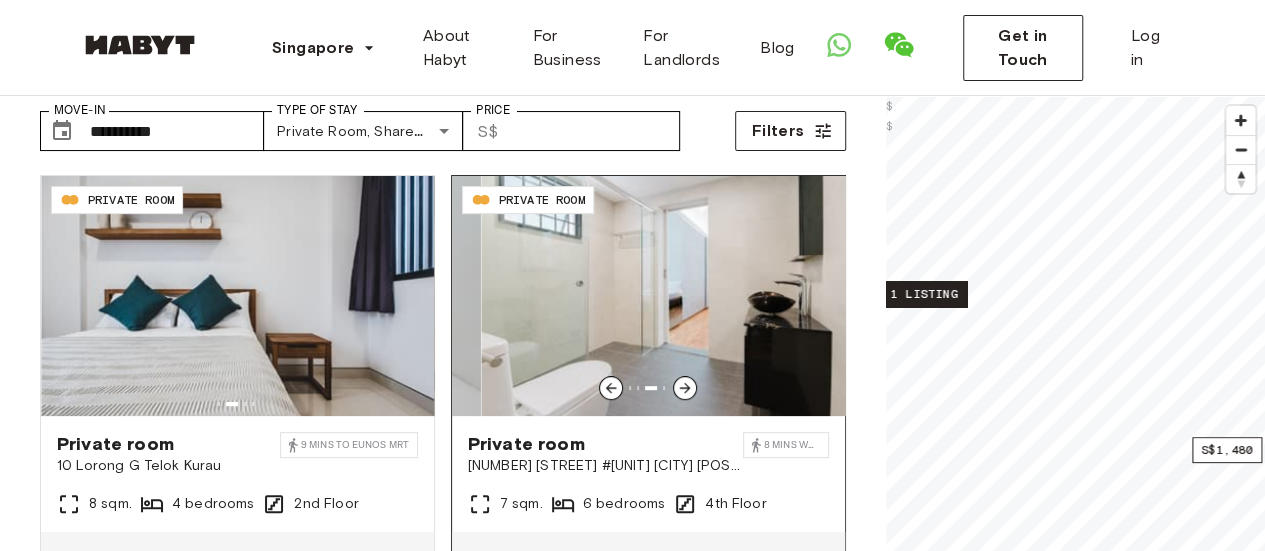 click 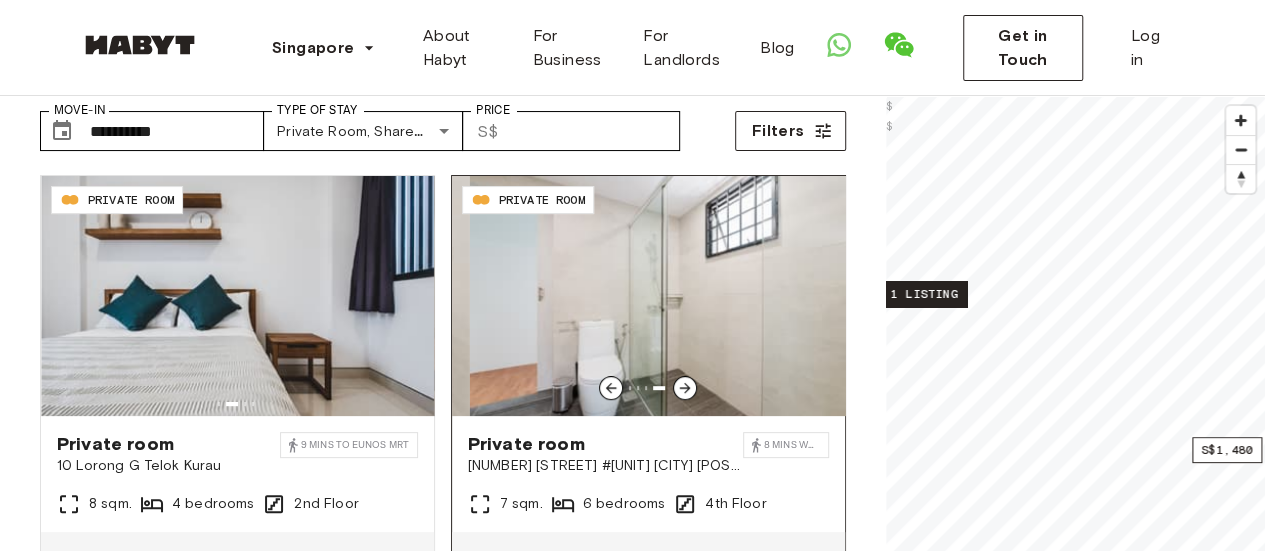 click 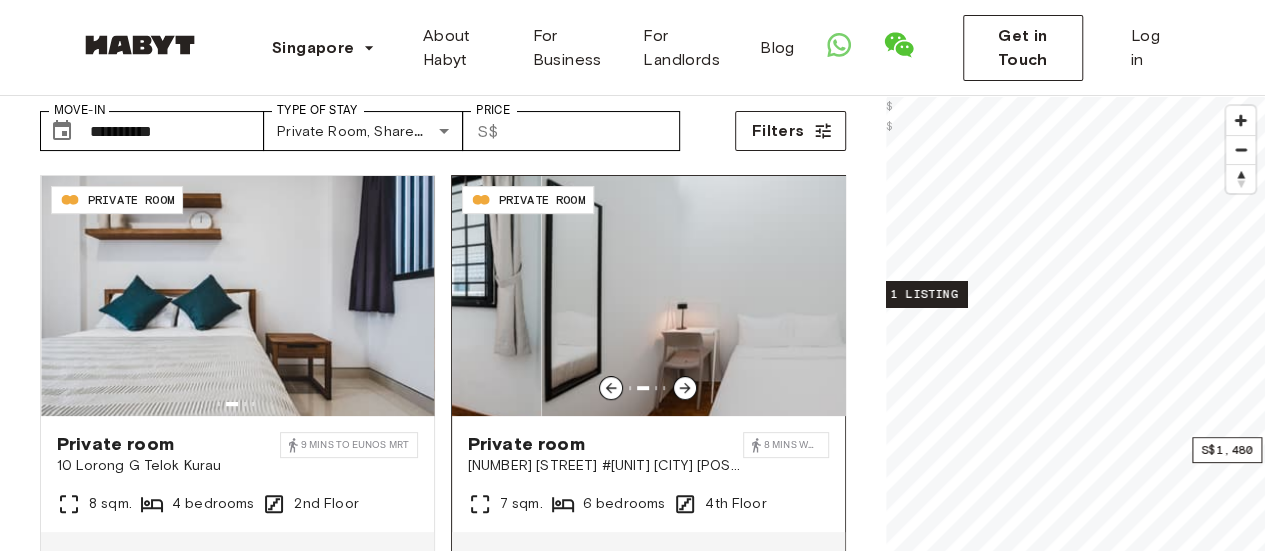 click 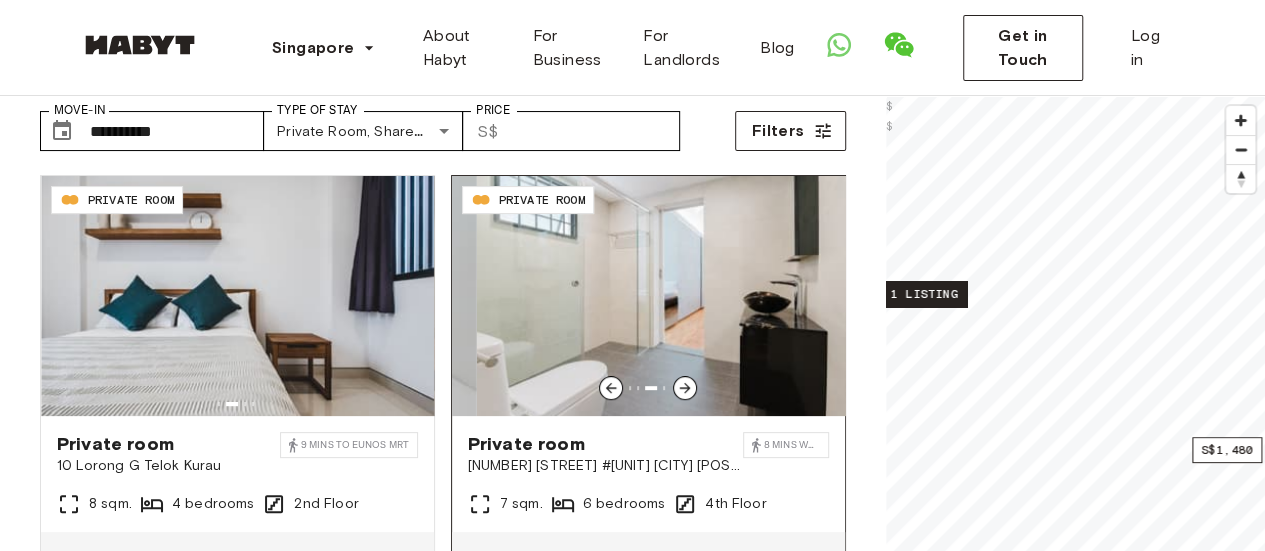 scroll, scrollTop: 300, scrollLeft: 0, axis: vertical 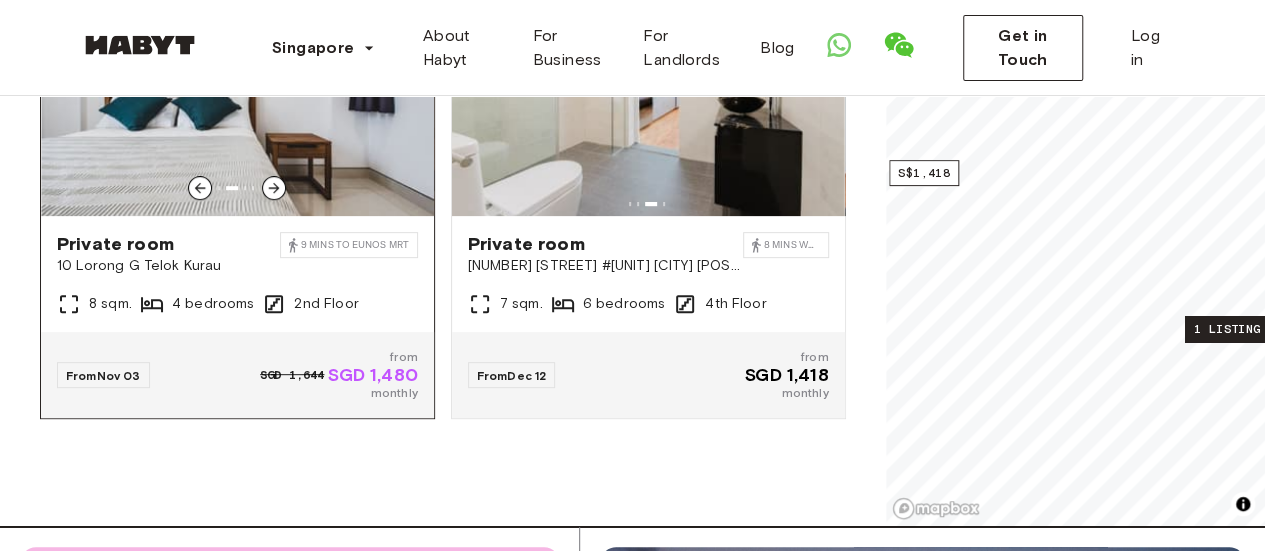 click on "2nd Floor" at bounding box center (326, 304) 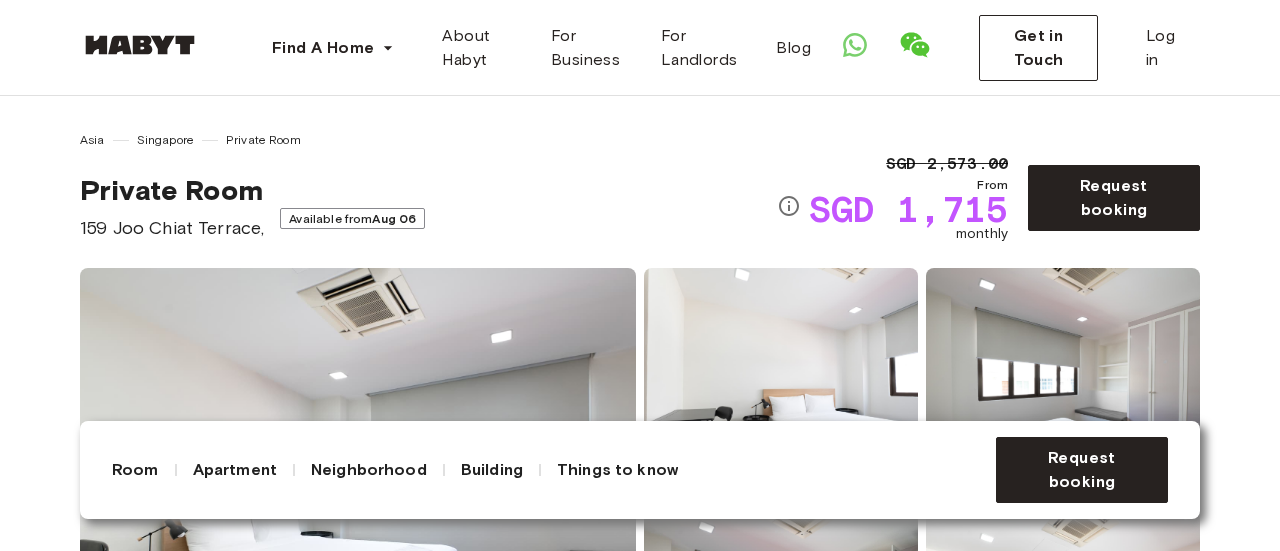 click on "Show more" at bounding box center (130, 1015) 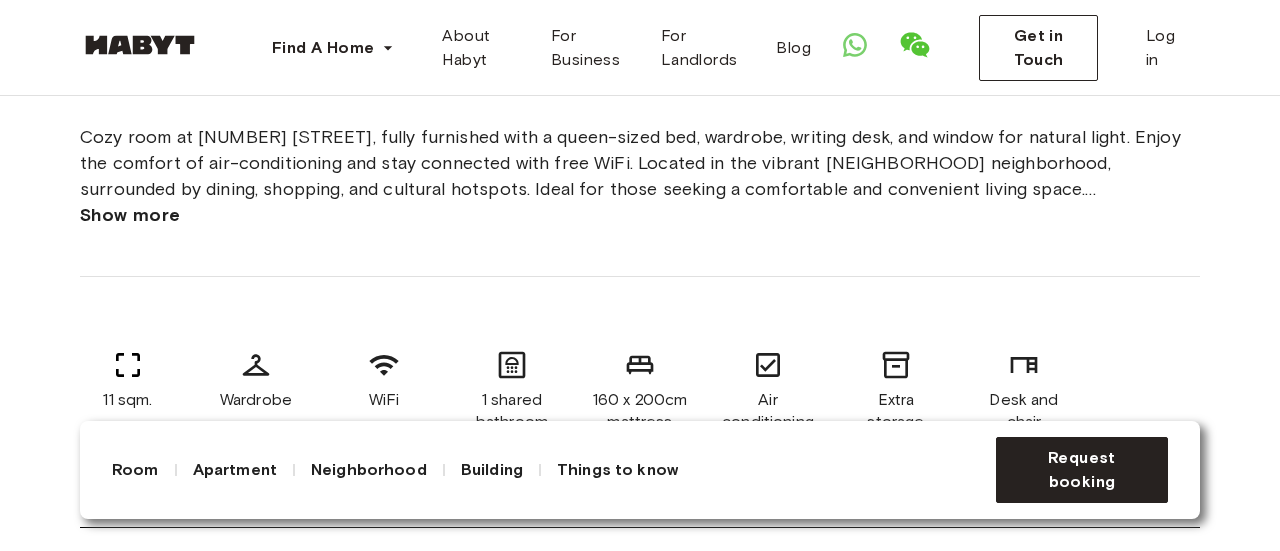 scroll, scrollTop: 800, scrollLeft: 0, axis: vertical 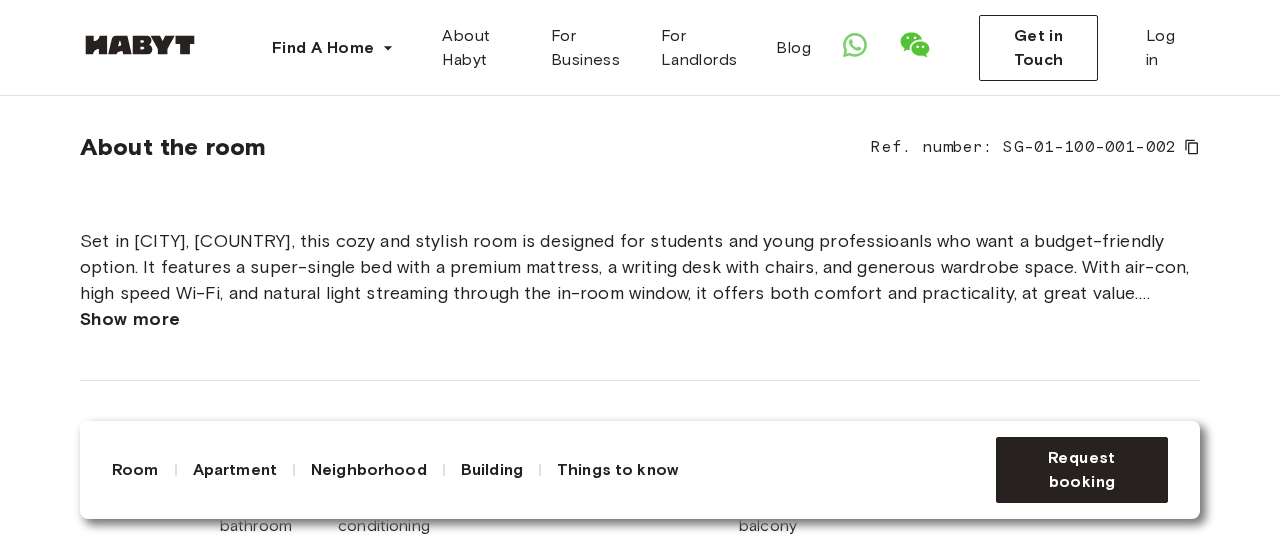 click on "Show more" at bounding box center (130, 319) 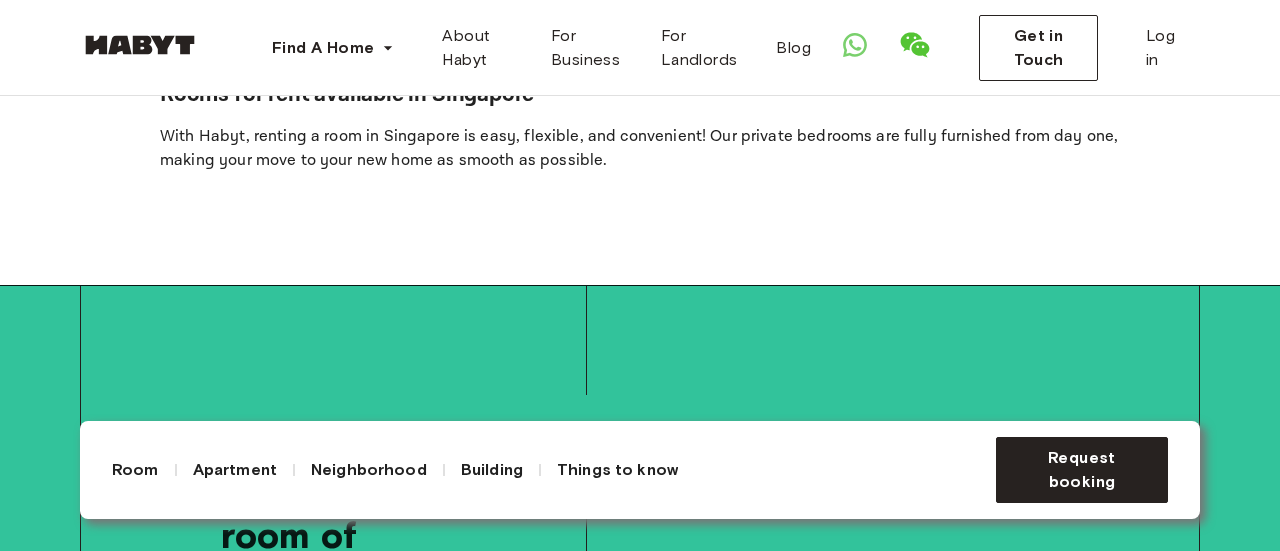 scroll, scrollTop: 5796, scrollLeft: 0, axis: vertical 